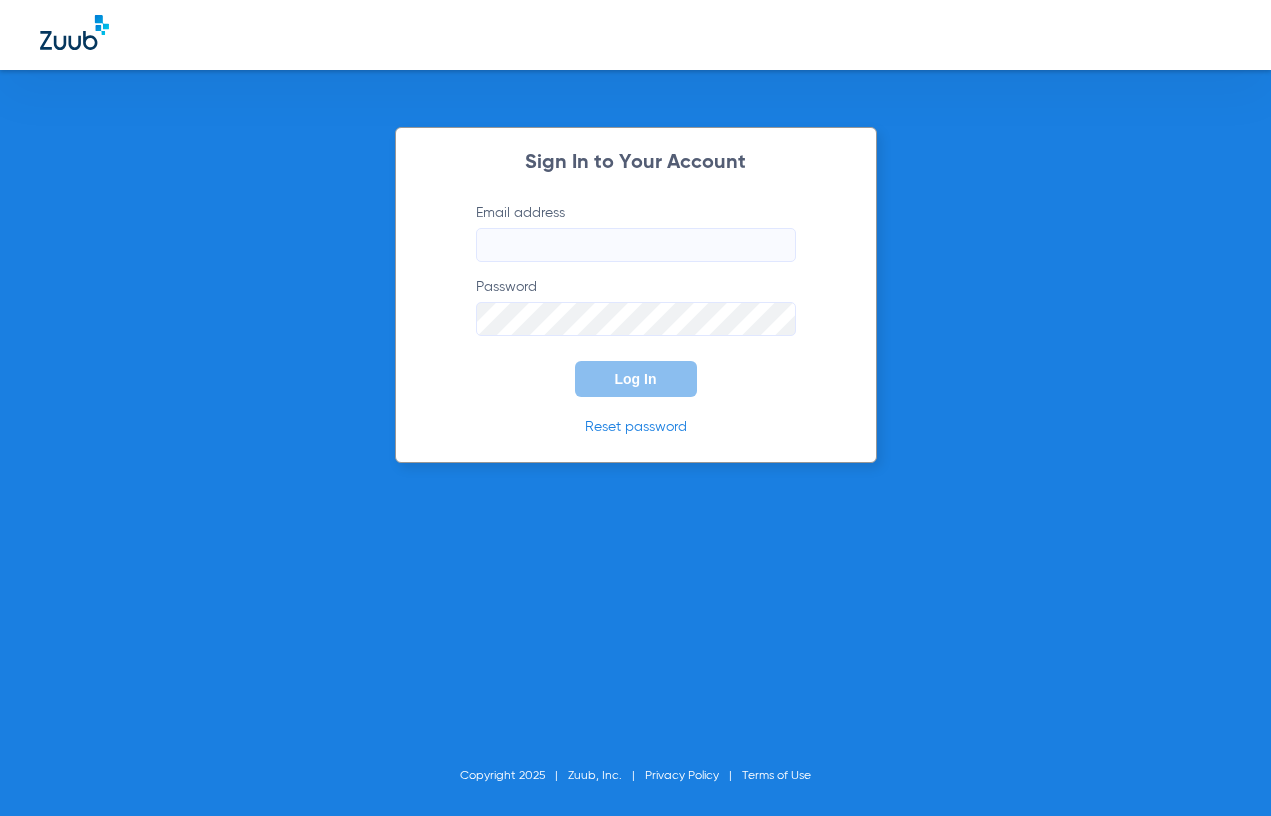 scroll, scrollTop: 0, scrollLeft: 0, axis: both 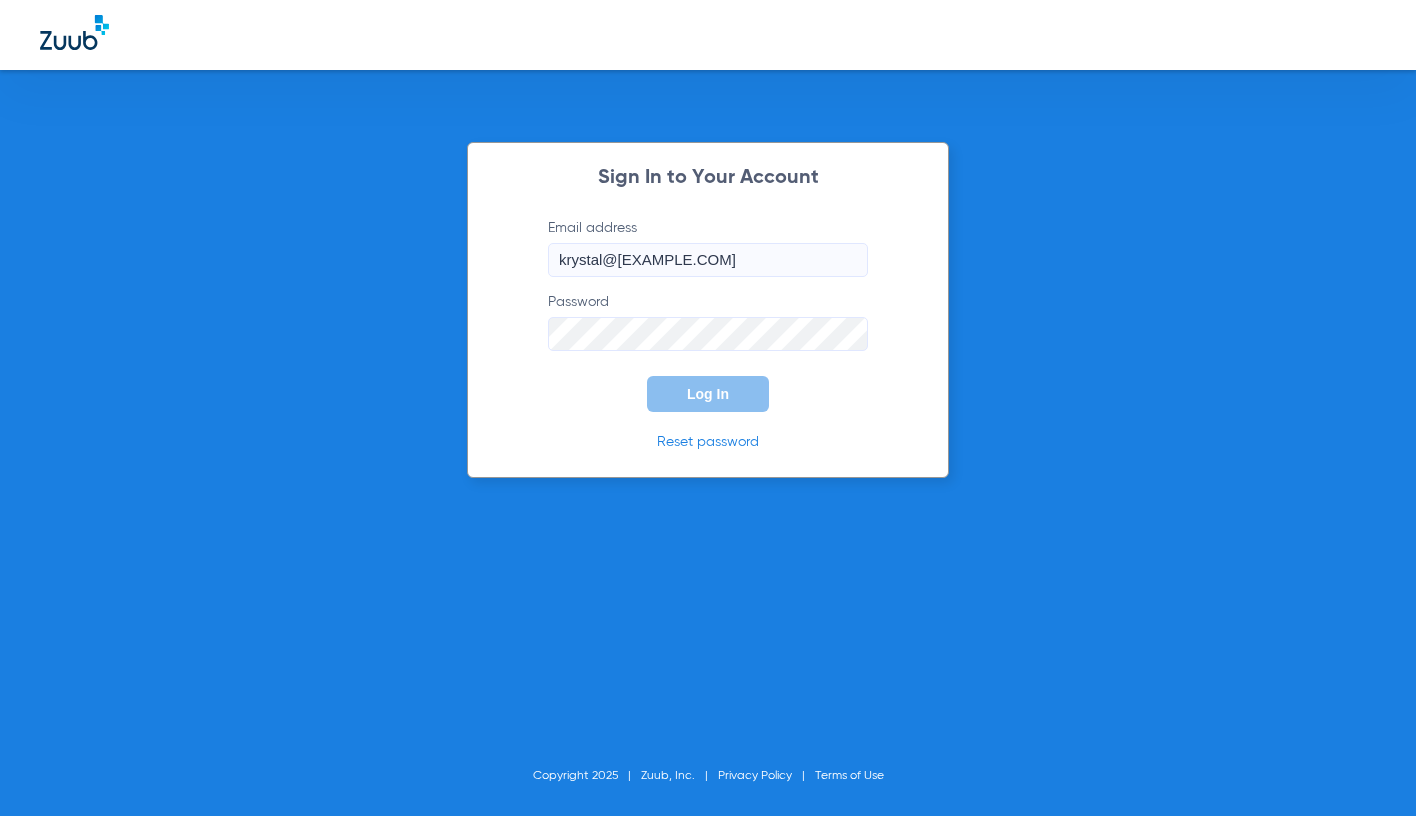 type on "krystal@[EXAMPLE.COM]" 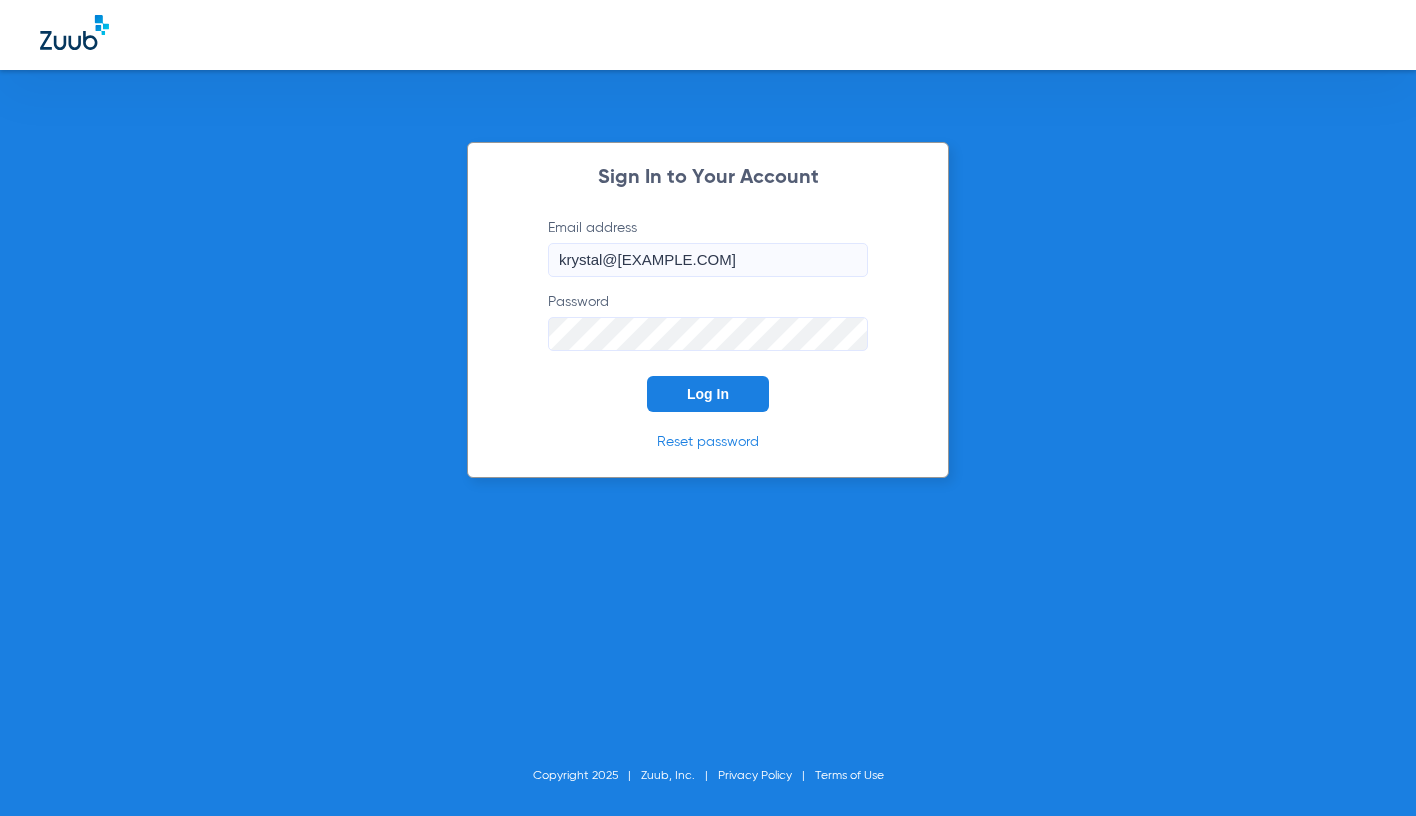 click on "Email address  krystal@[EXAMPLE.COM]  Password  Log In" 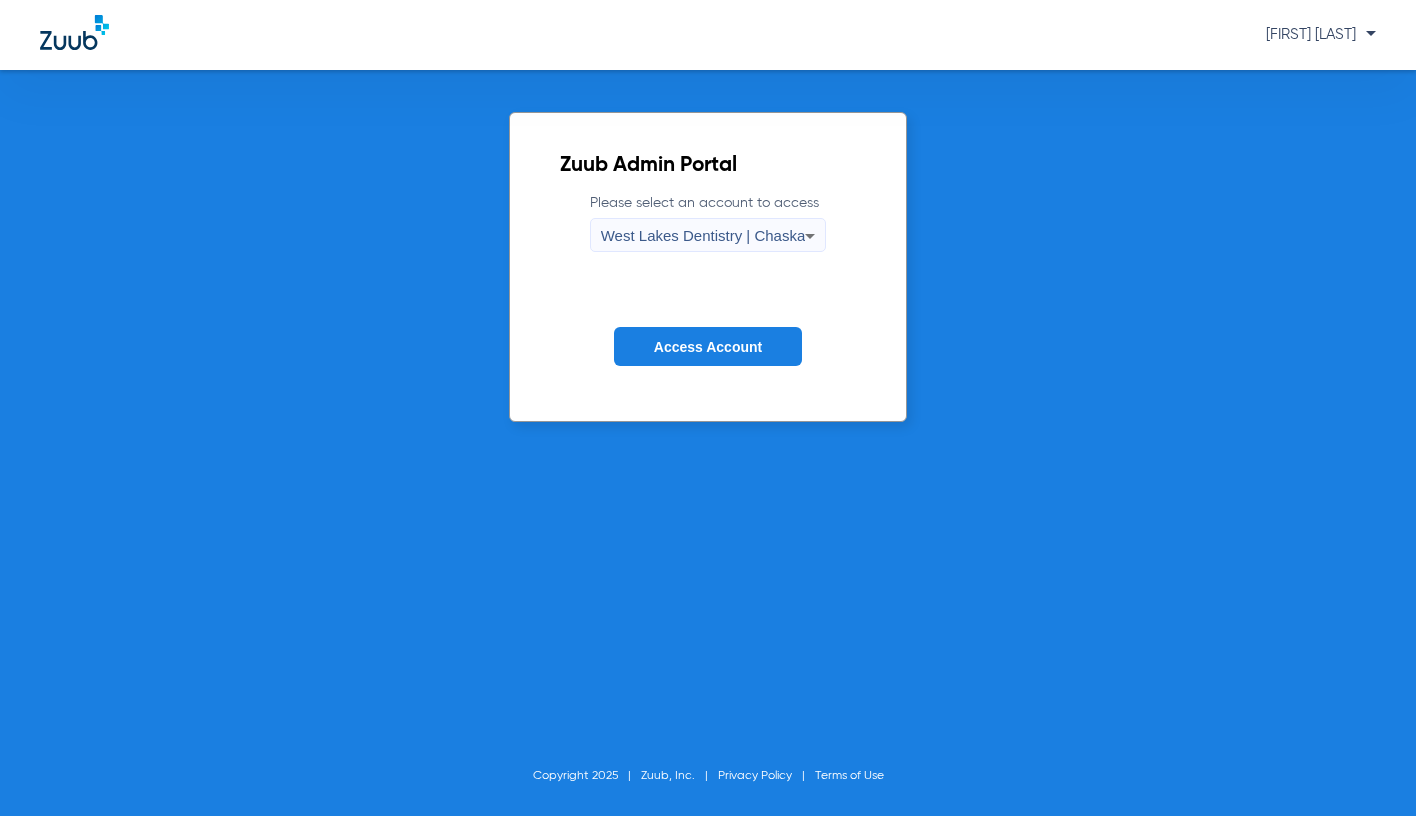 click on "West Lakes Dentistry | Chaska" at bounding box center [703, 236] 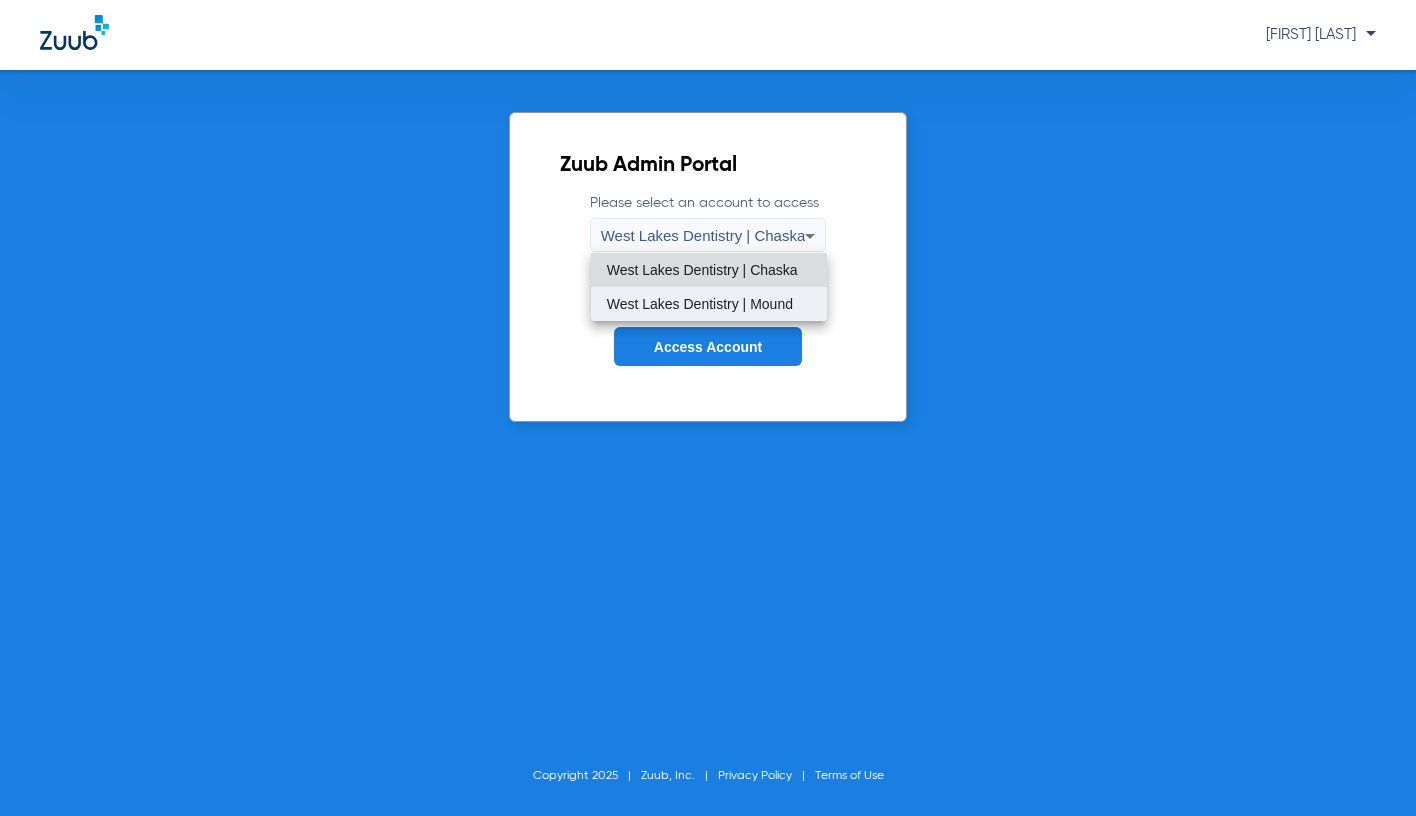 click on "West Lakes Dentistry | Mound" at bounding box center [700, 304] 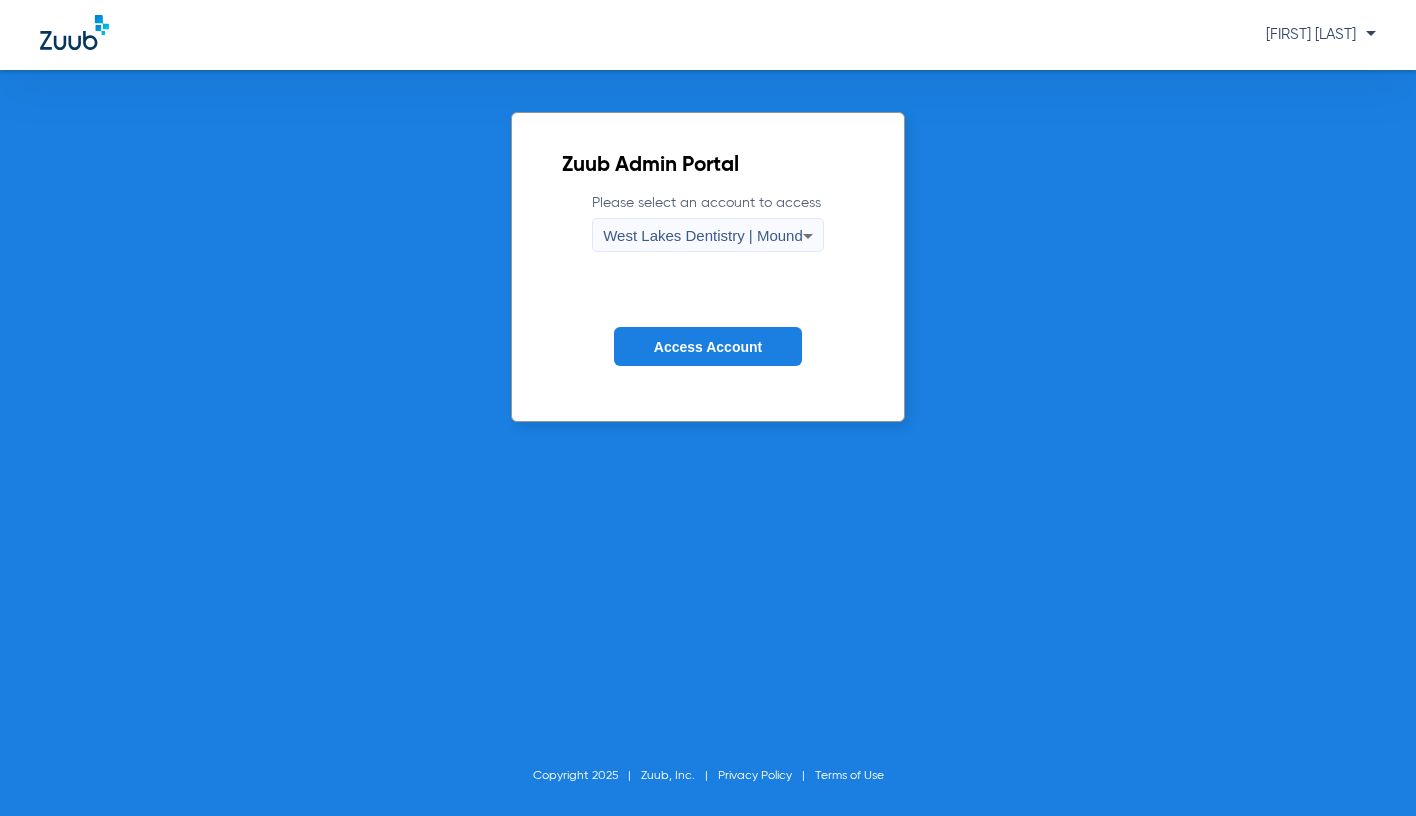 click on "Access Account" 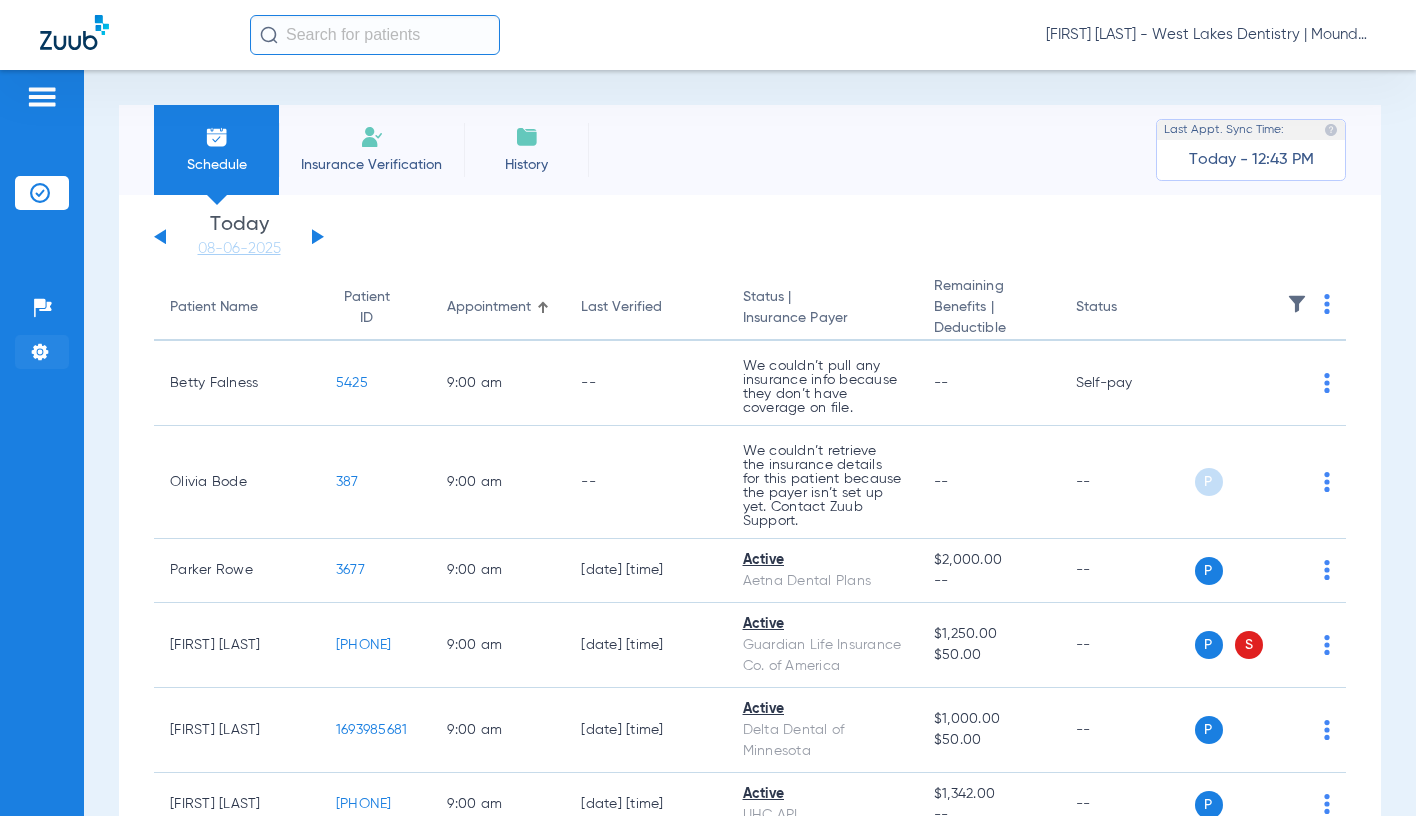 click 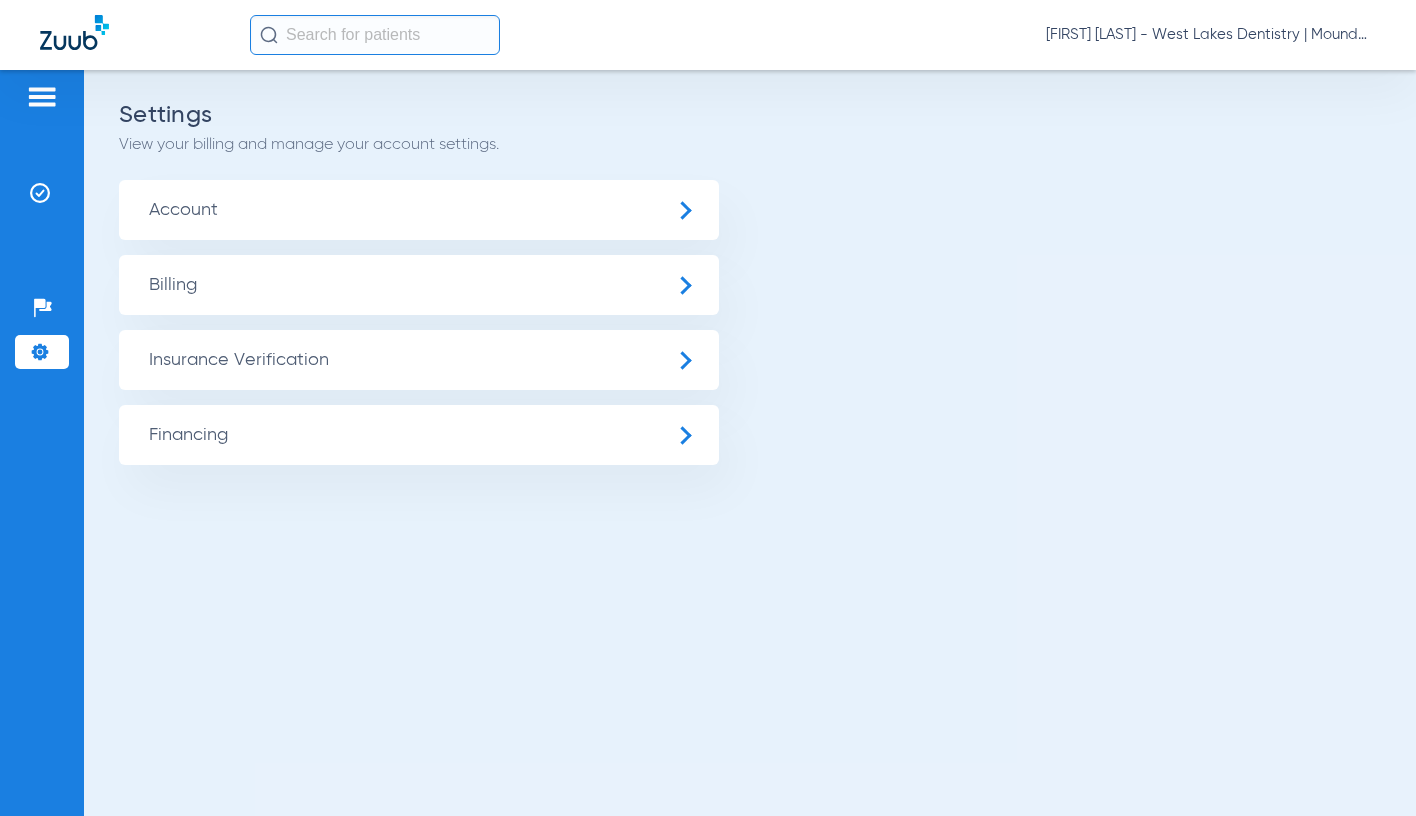 click on "Account" 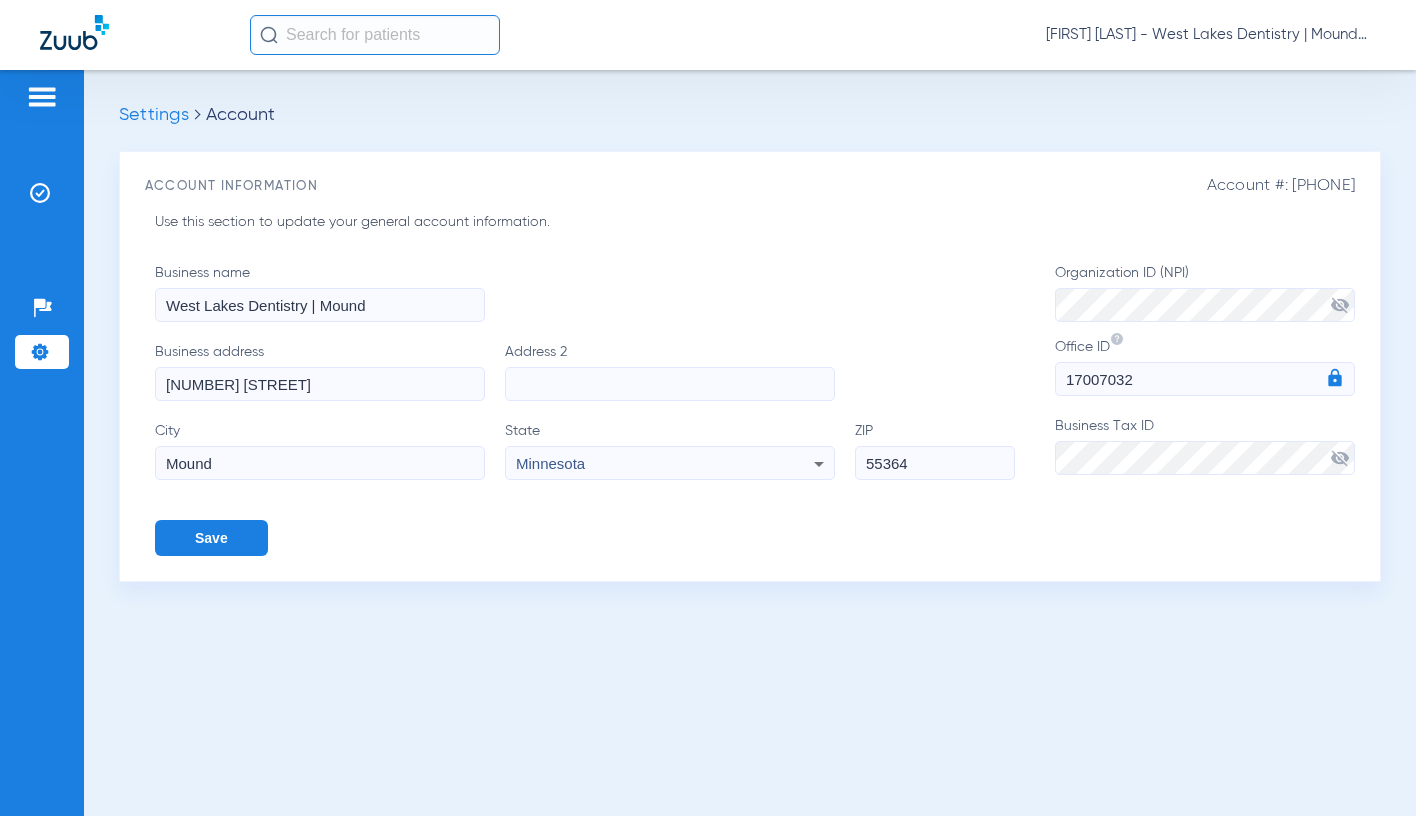 click 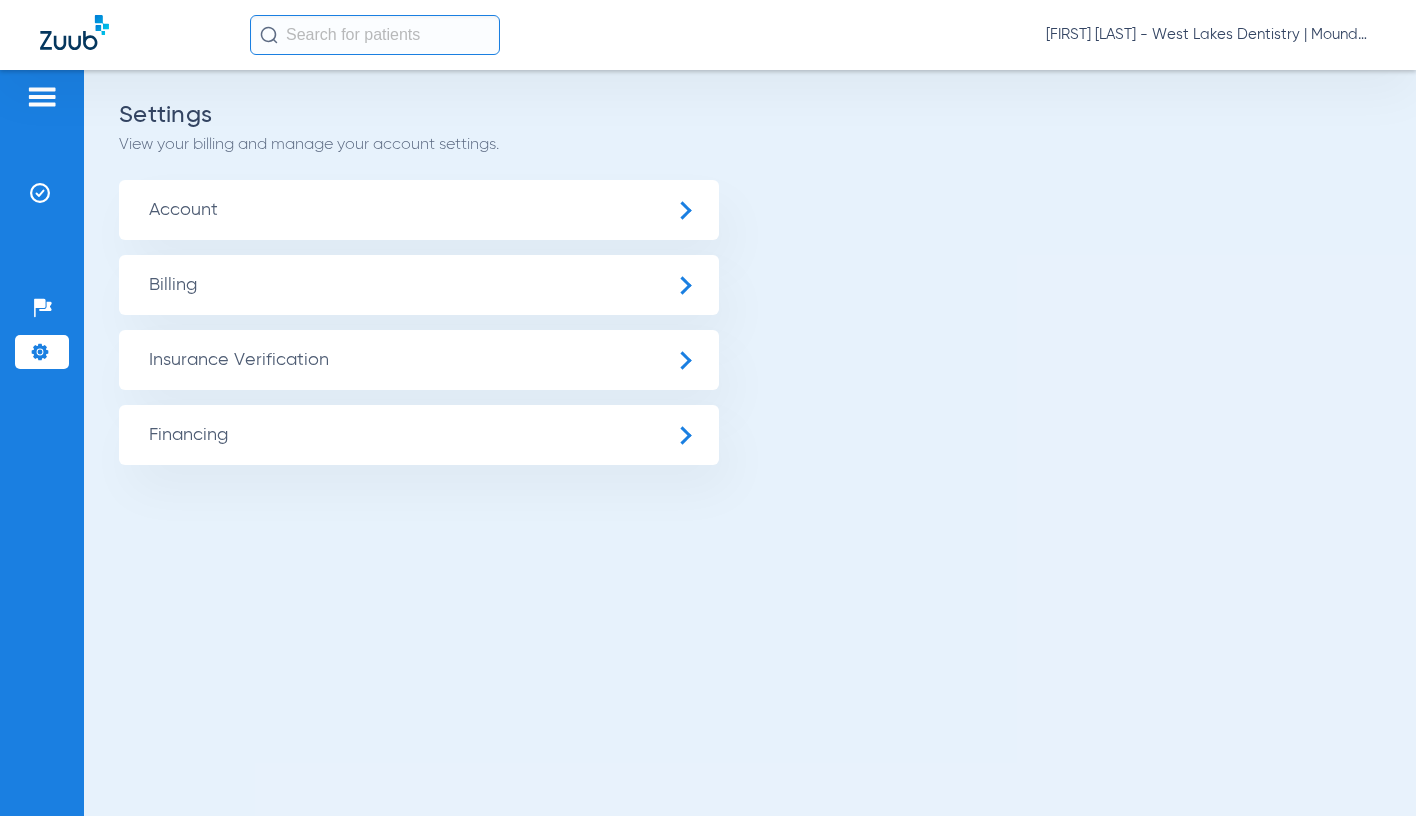 click on "Insurance Verification" 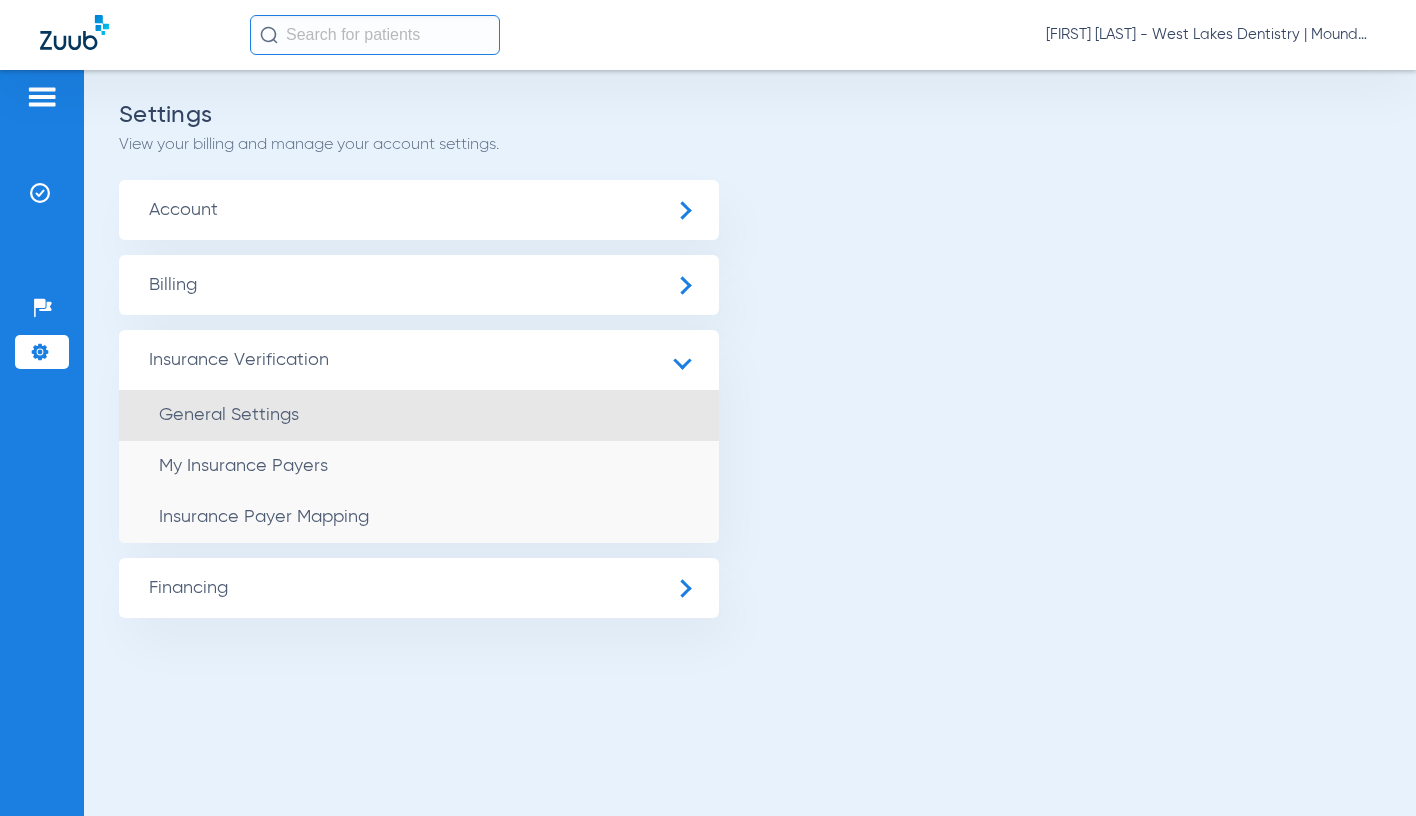 click on "General Settings" 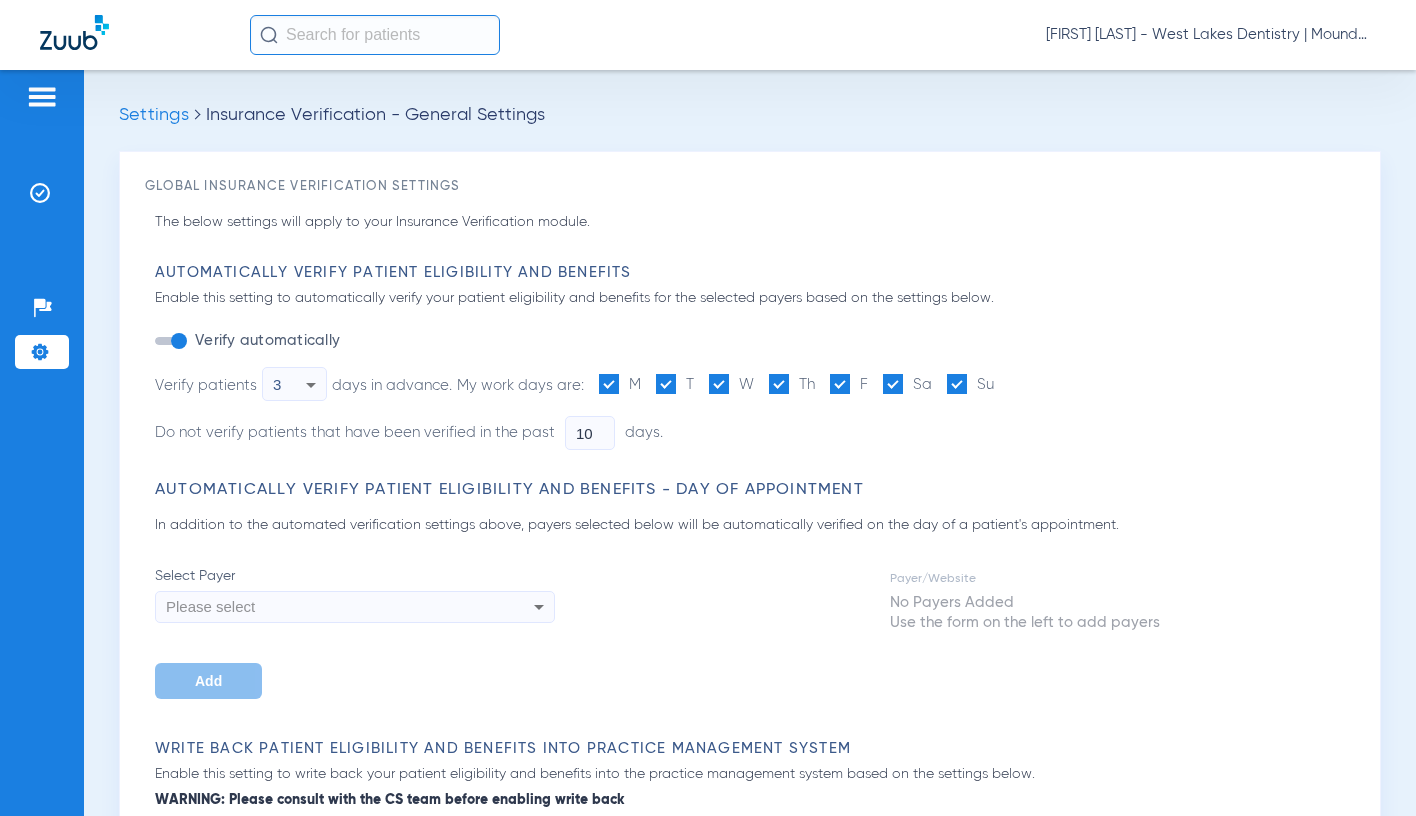 type on "5" 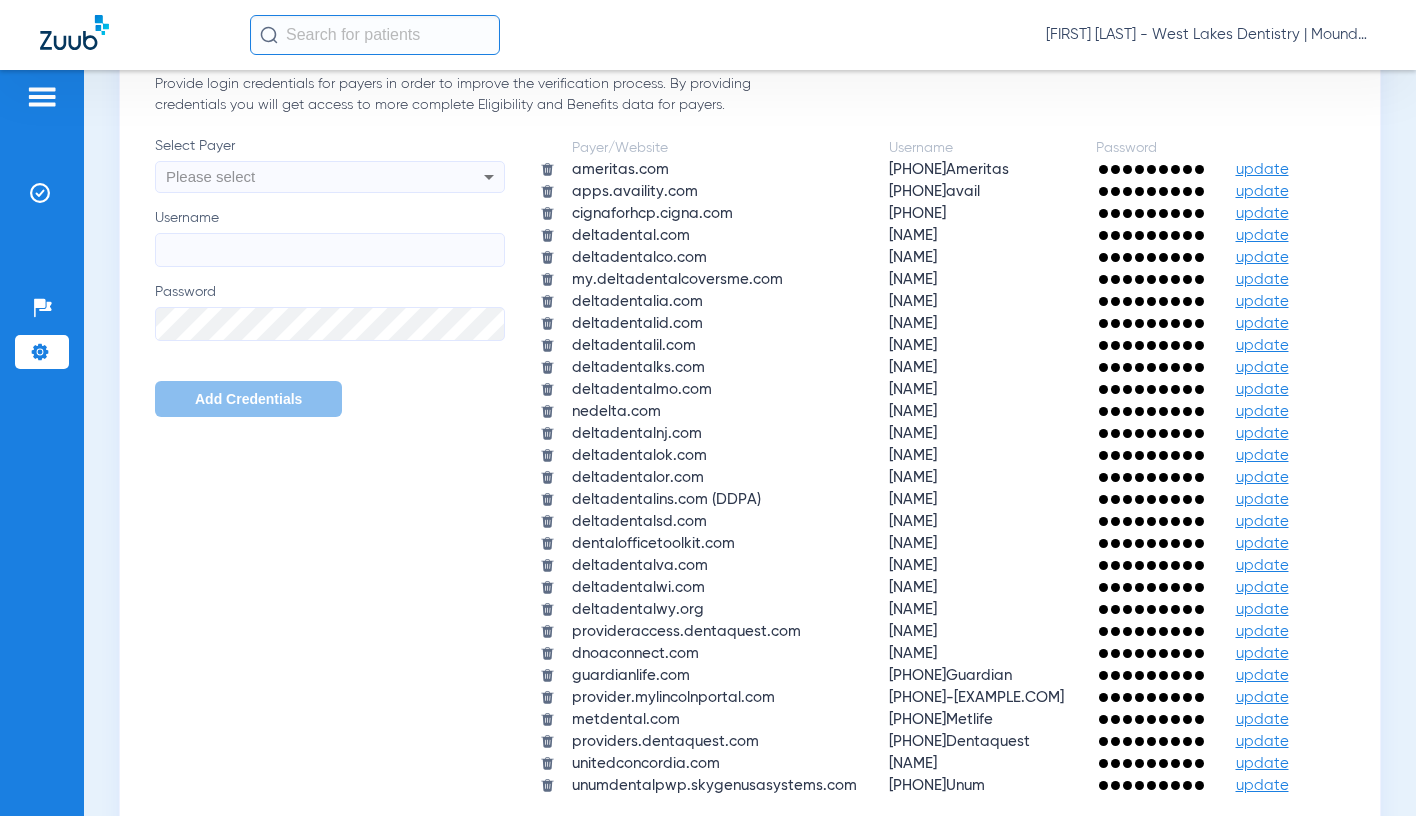 scroll, scrollTop: 1700, scrollLeft: 0, axis: vertical 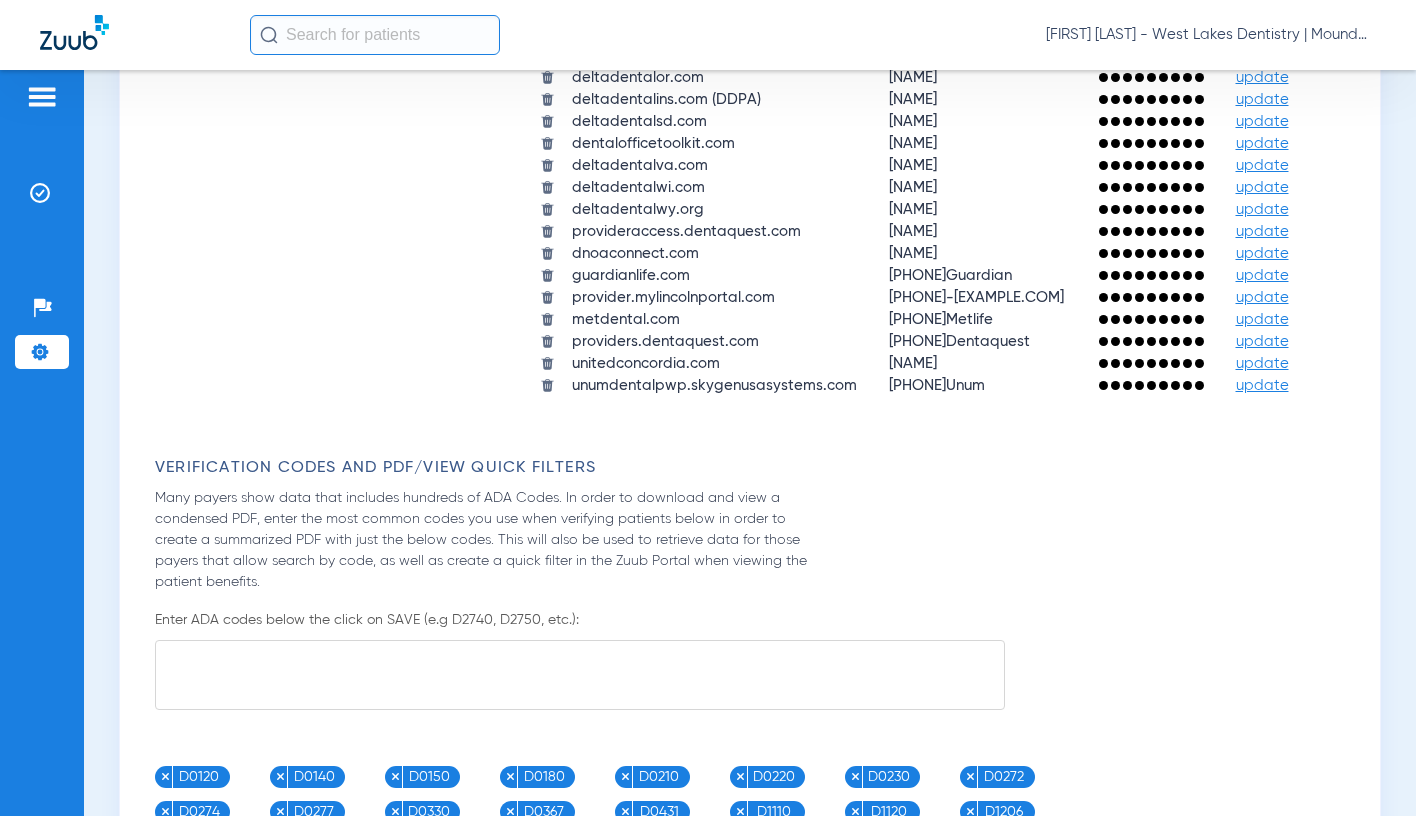 click on "update" 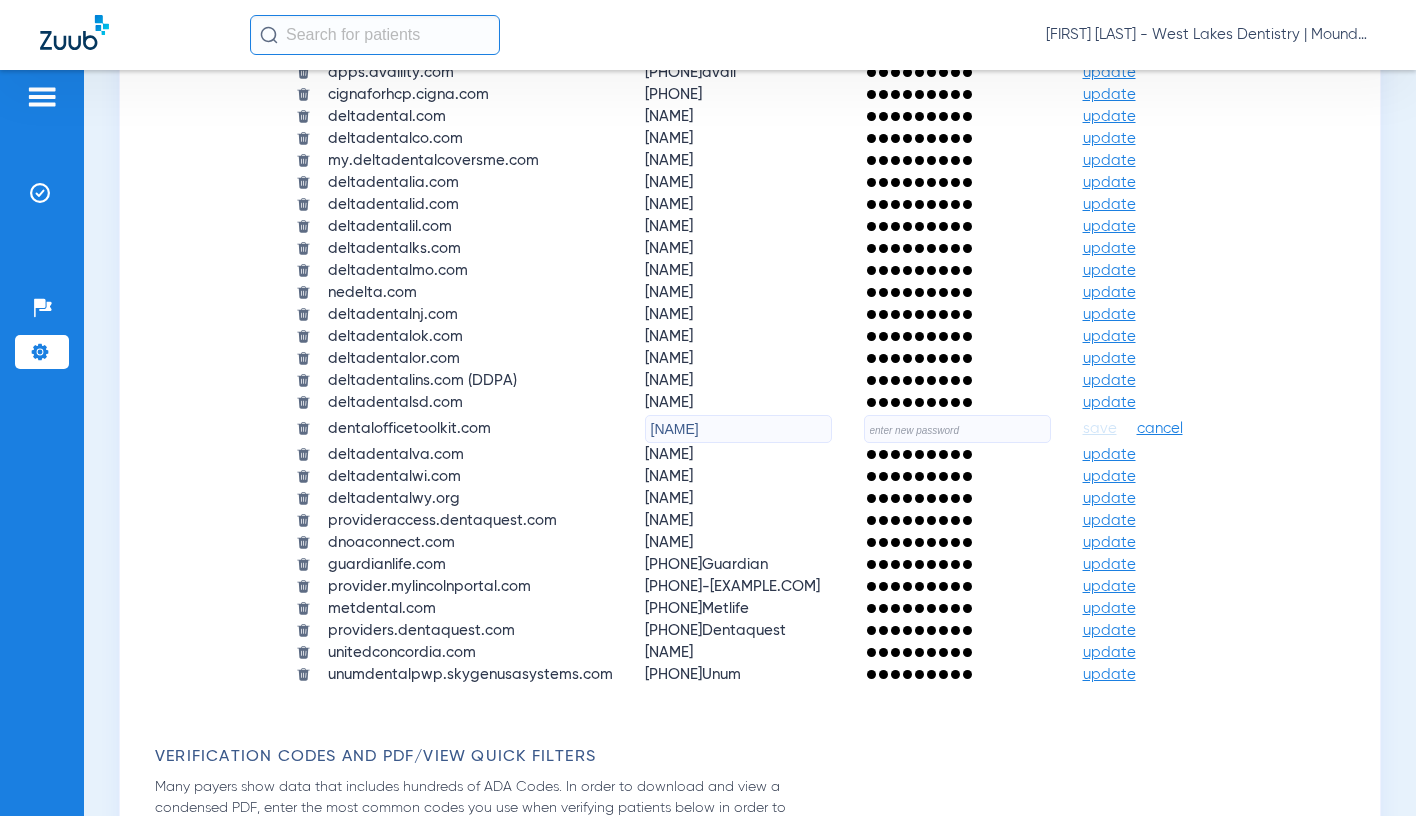 click on "cancel" 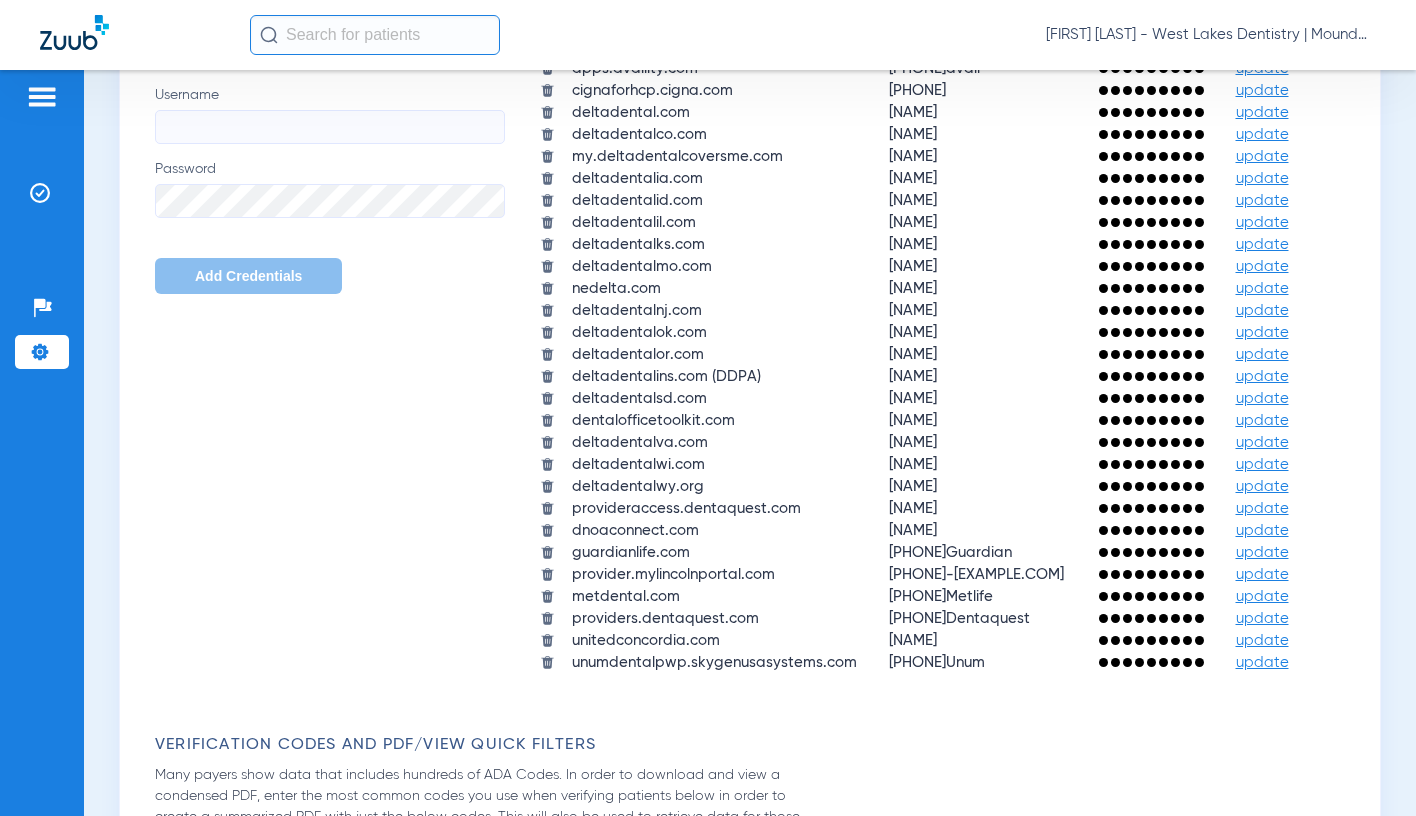 scroll, scrollTop: 1400, scrollLeft: 0, axis: vertical 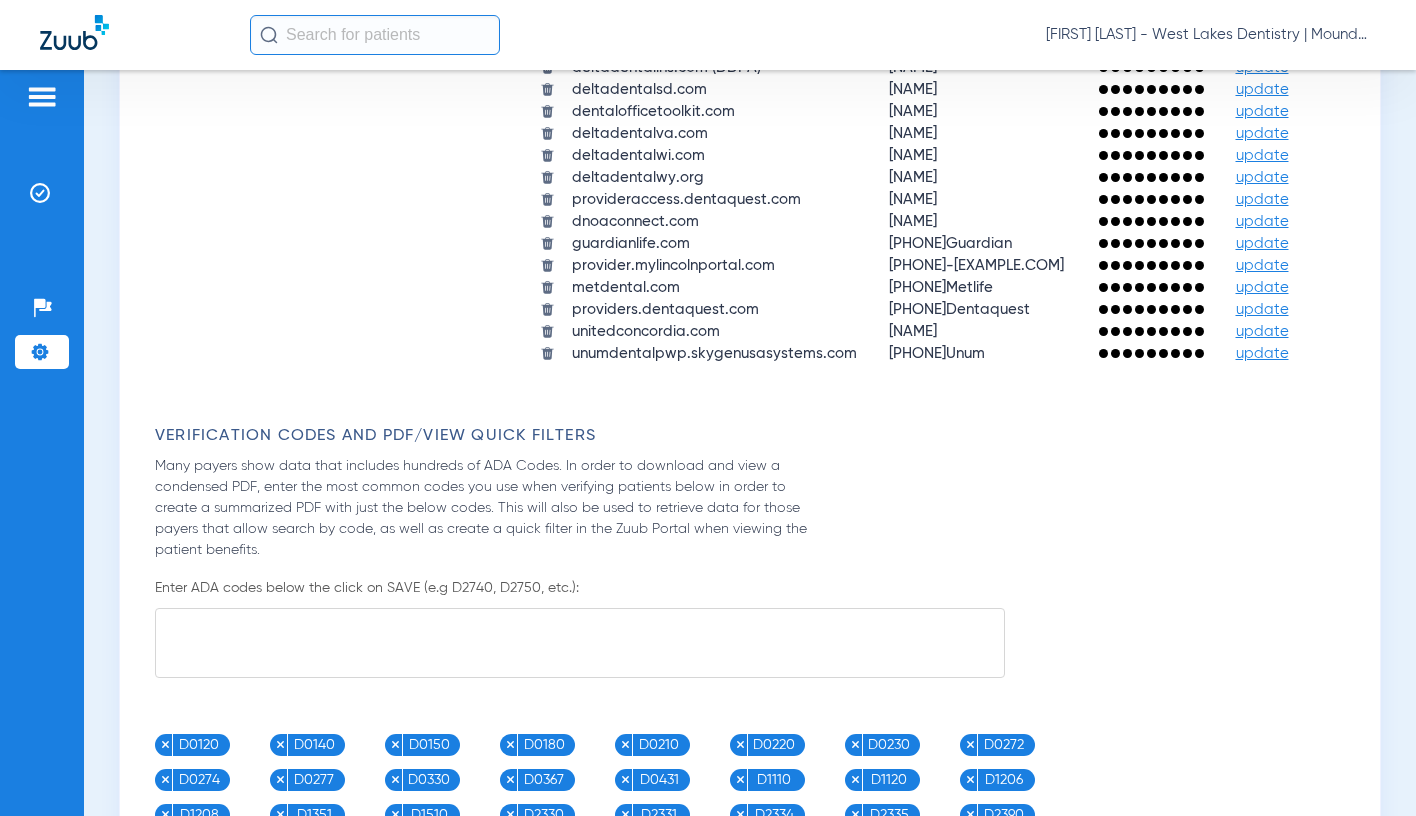 drag, startPoint x: 649, startPoint y: 417, endPoint x: 718, endPoint y: 506, distance: 112.61439 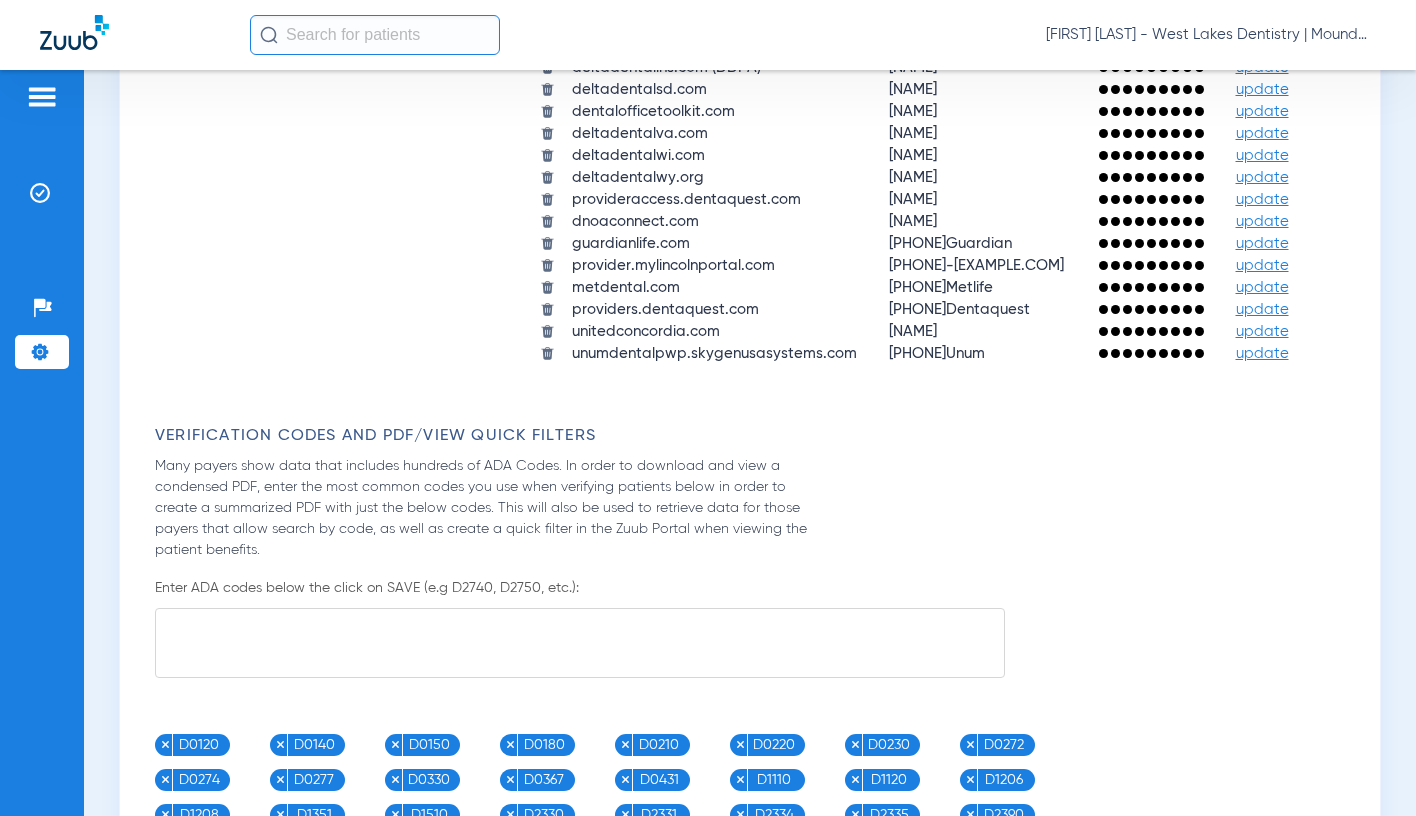click on "ameritas.com [PHONE]Ameritas update apps.availity.com [PHONE]avail update cignaforhcp.cigna.com [PHONE] update deltadental.com [NAME] update deltadentalco.com [NAME] update my.deltadentalcoversme.com [NAME] update deltadentalia.com [NAME] update deltadentalid.com [NAME] update deltadentalil.com [NAME] update deltadentalks.com [NAME] update deltadentalmo.com [NAME] update nedelta.com [NAME] update deltadentalnj.com [NAME] update deltadentalok.com [NAME] update deltadentalor.com [NAME] update deltadentalins.com (DDPA) [NAME] update deltadentalsd.com [NAME] update dentalofficetoolkit.com [NAME] update deltadentalva.com [NAME] update deltadentalwi.com [NAME] update deltadentalwy.org [NAME] update provideraccess.dentaquest.com [NAME] update dnoaconnect.com [NAME] update guardianlife.com [PHONE]Guardian update provider.mylincolnportal.com [PHONE]-lincolnfinancial@[EXAMPLE.COM]" 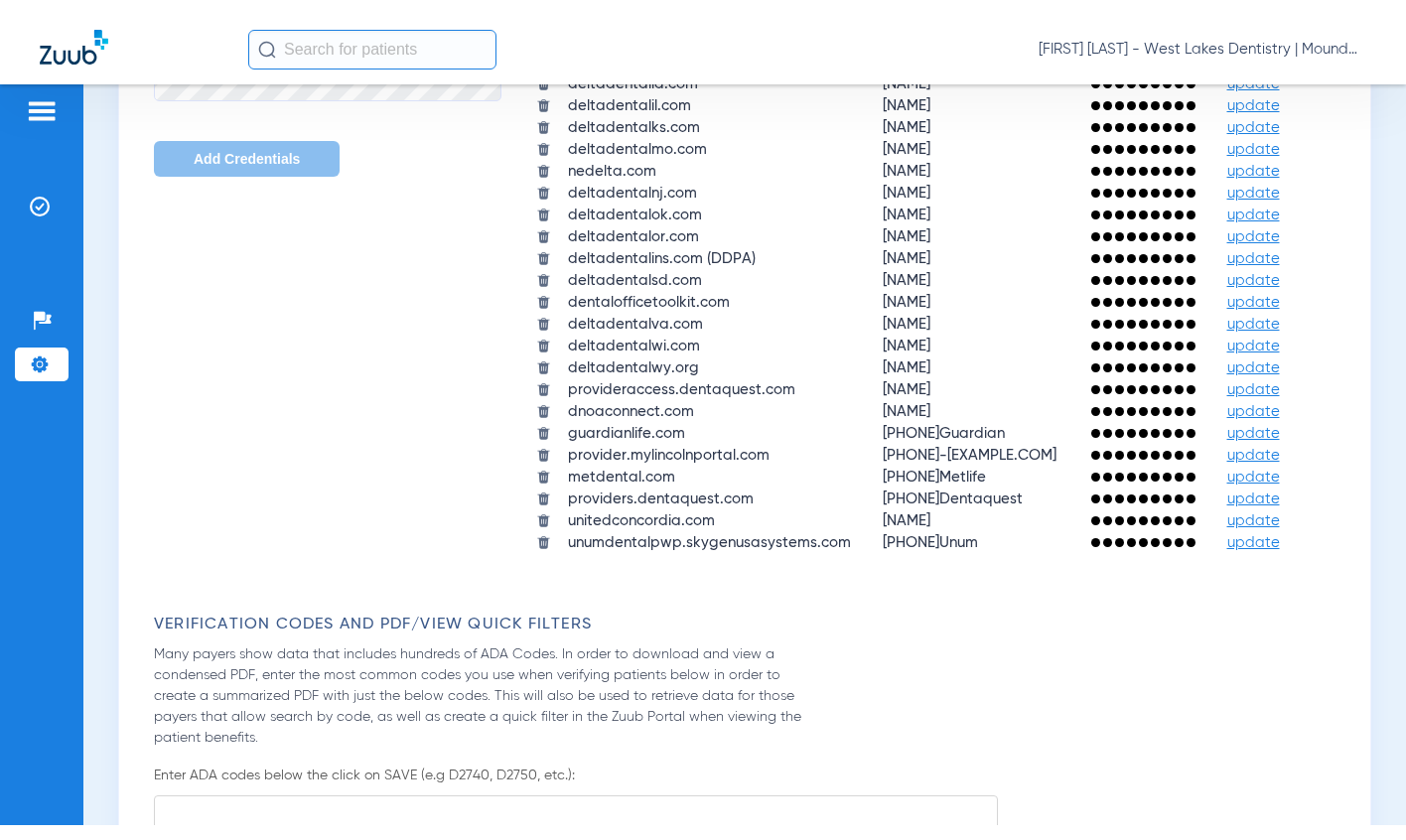 scroll, scrollTop: 1521, scrollLeft: 0, axis: vertical 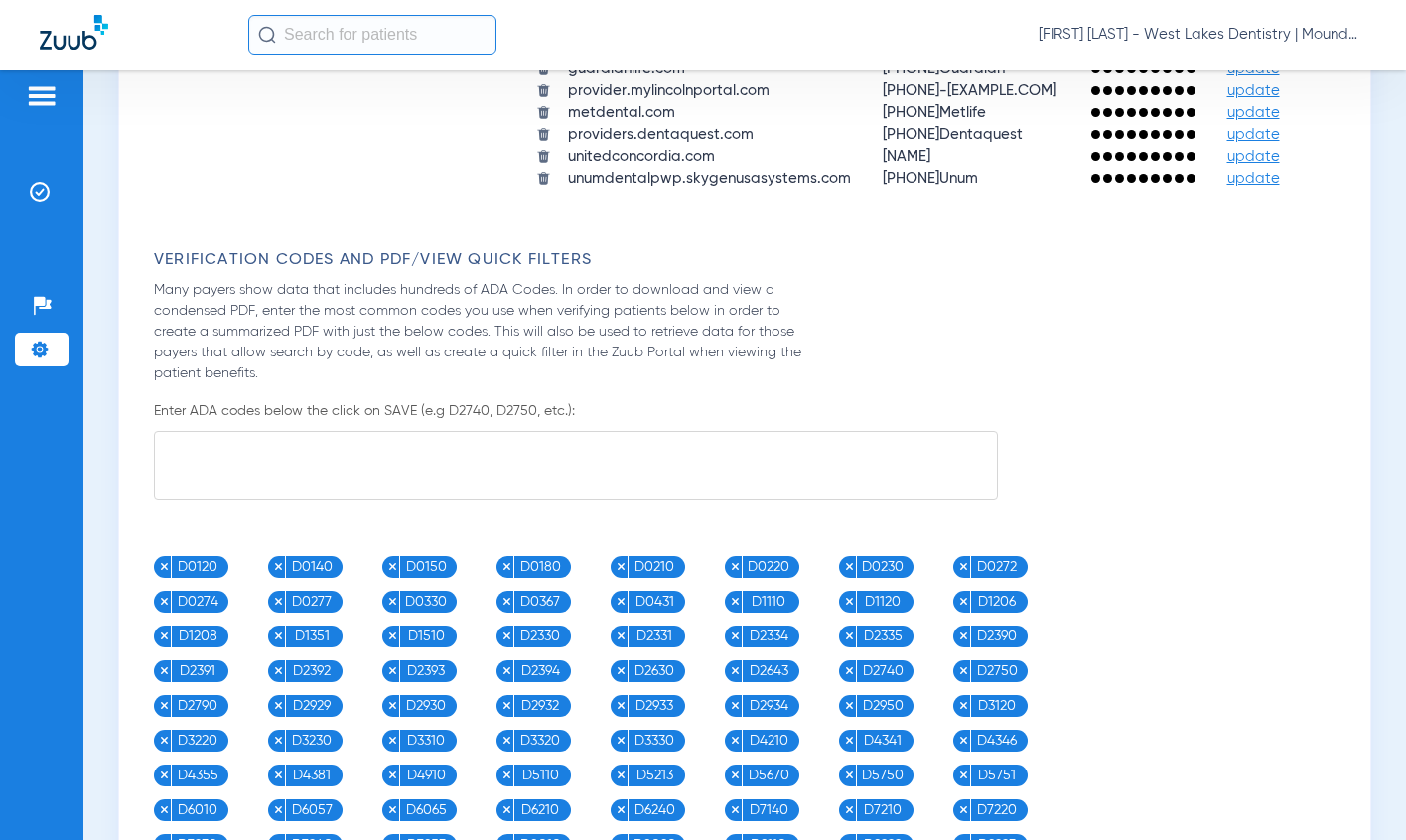 drag, startPoint x: 340, startPoint y: 213, endPoint x: 491, endPoint y: 458, distance: 287.79507 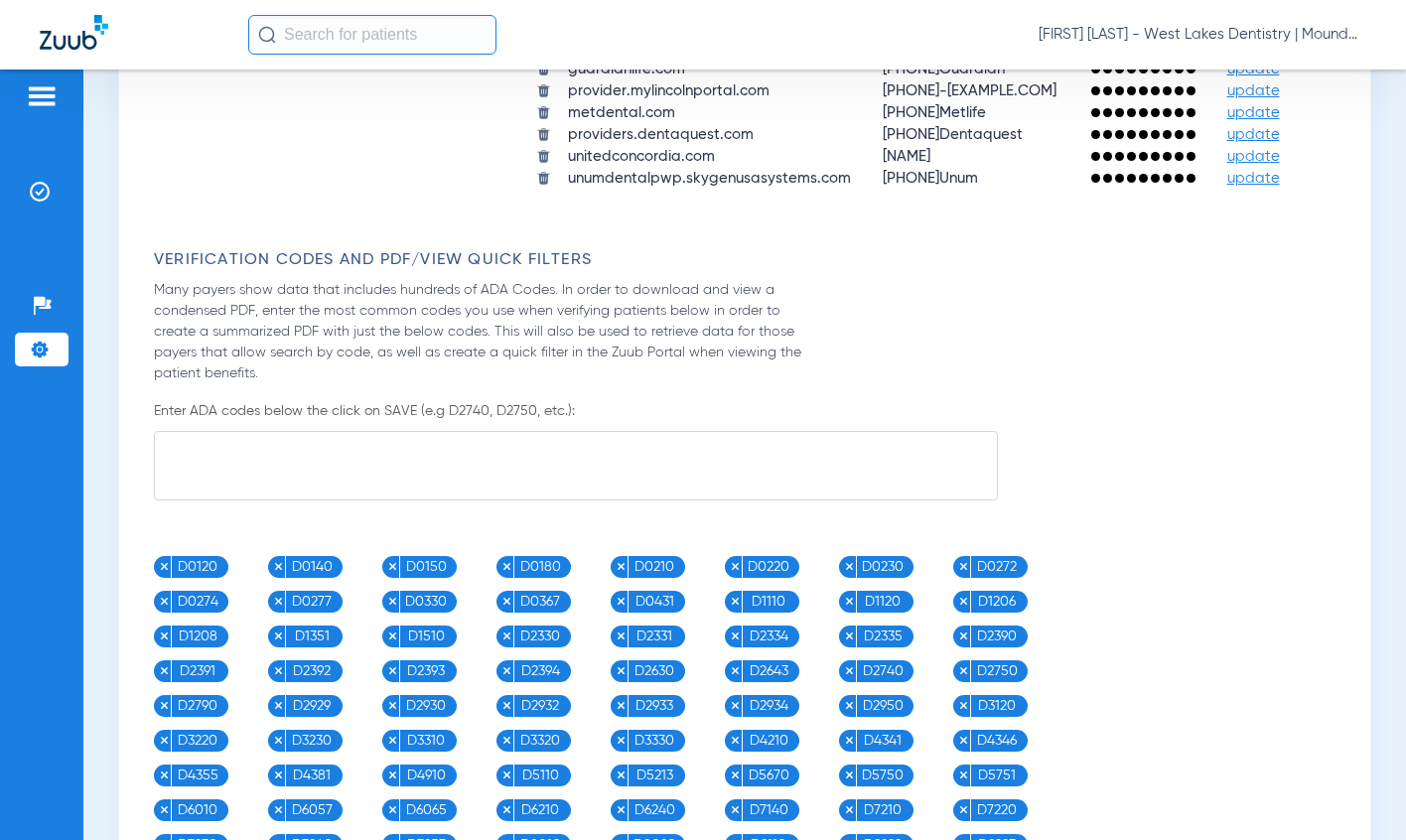 click on "ameritas.com [PHONE]Ameritas update apps.availity.com [PHONE]avail update cignaforhcp.cigna.com [PHONE] update deltadental.com [NAME] update deltadentalco.com [NAME] update my.deltadentalcoversme.com [NAME] update deltadentalia.com [NAME] update deltadentalid.com [NAME] update deltadentalil.com [NAME] update deltadentalks.com [NAME] update deltadentalmo.com [NAME] update nedelta.com [NAME] update deltadentalnj.com [NAME] update deltadentalok.com [NAME] update deltadentalor.com [NAME] update deltadentalins.com (DDPA) [NAME] update deltadentalsd.com [NAME] update dentalofficetoolkit.com [NAME] update deltadentalva.com [NAME] update deltadentalwi.com [NAME] update deltadentalwy.org [NAME] update provideraccess.dentaquest.com [NAME] update dnoaconnect.com [NAME] update guardianlife.com [PHONE]Guardian update provider.mylincolnportal.com [PHONE]-lincolnfinancial@[EXAMPLE.COM]" 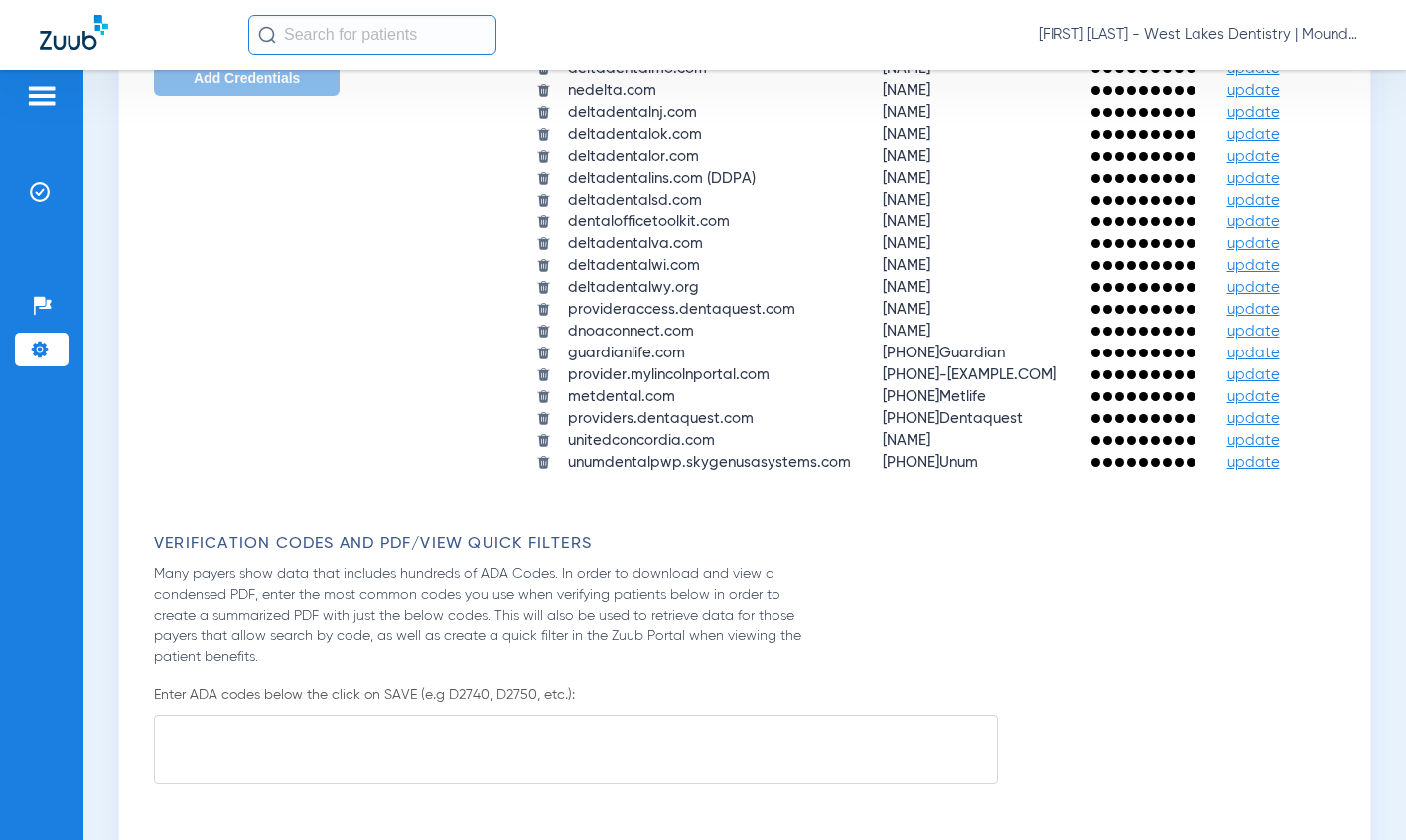 scroll, scrollTop: 1495, scrollLeft: 0, axis: vertical 